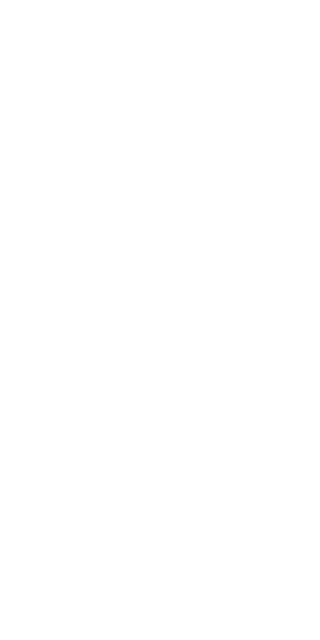 scroll, scrollTop: 0, scrollLeft: 0, axis: both 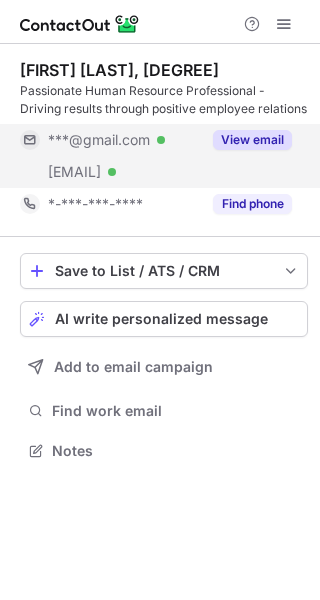 click on "View email" at bounding box center [252, 140] 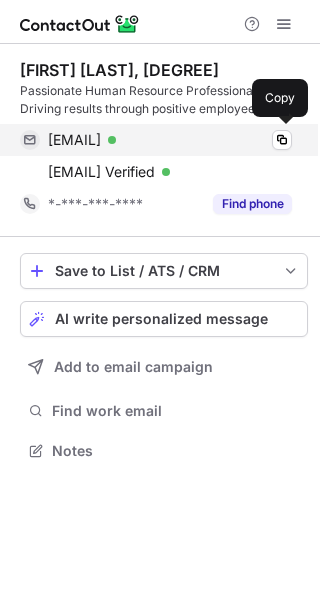 click on "[EMAIL] Verified" at bounding box center (170, 140) 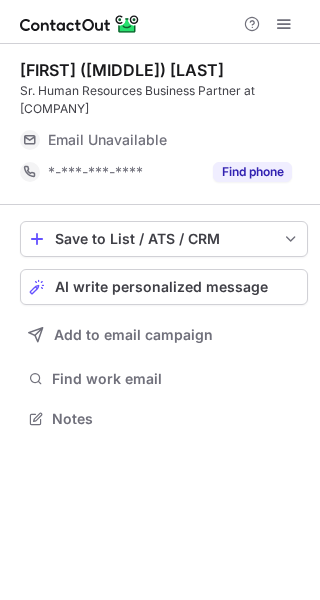 scroll, scrollTop: 0, scrollLeft: 0, axis: both 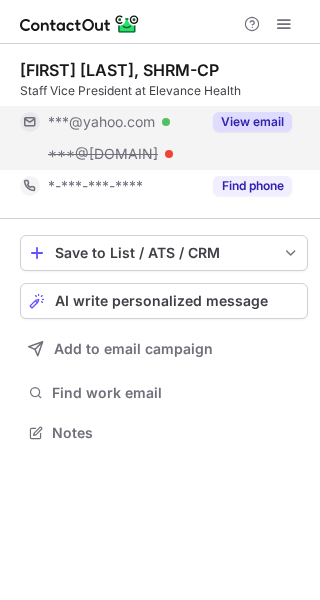 click on "View email" at bounding box center [252, 122] 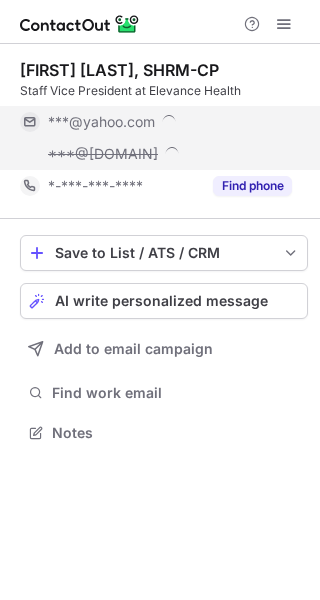 scroll, scrollTop: 10, scrollLeft: 10, axis: both 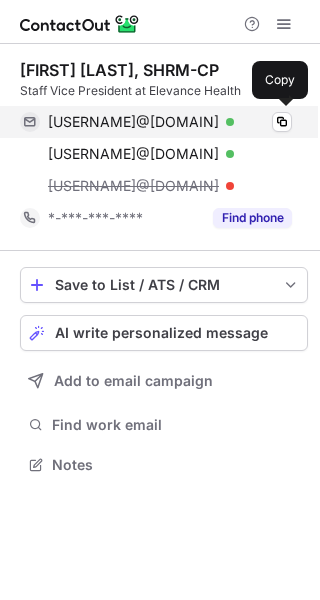 click on "tracymarie831@yahoo.com Verified" at bounding box center [170, 122] 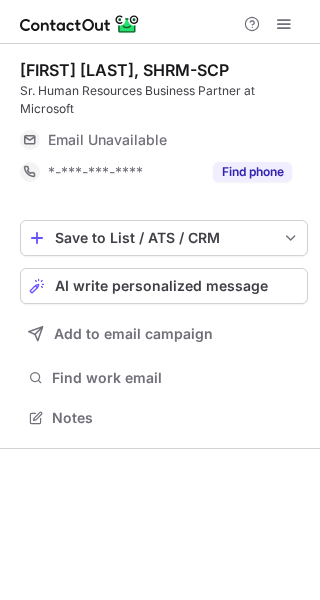 scroll, scrollTop: 0, scrollLeft: 0, axis: both 